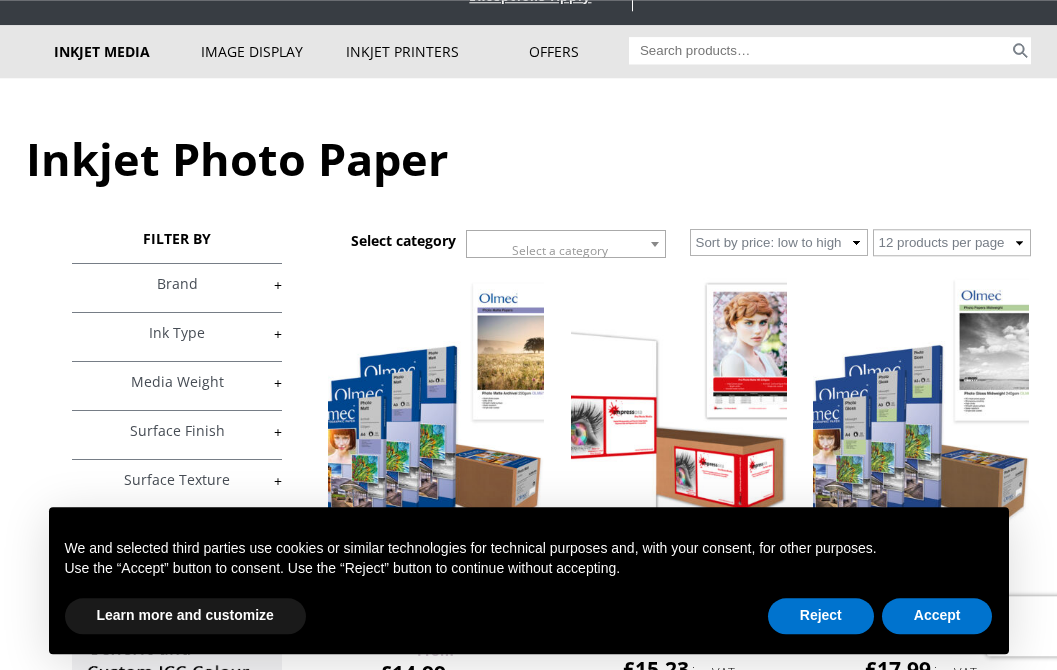 scroll, scrollTop: 153, scrollLeft: 0, axis: vertical 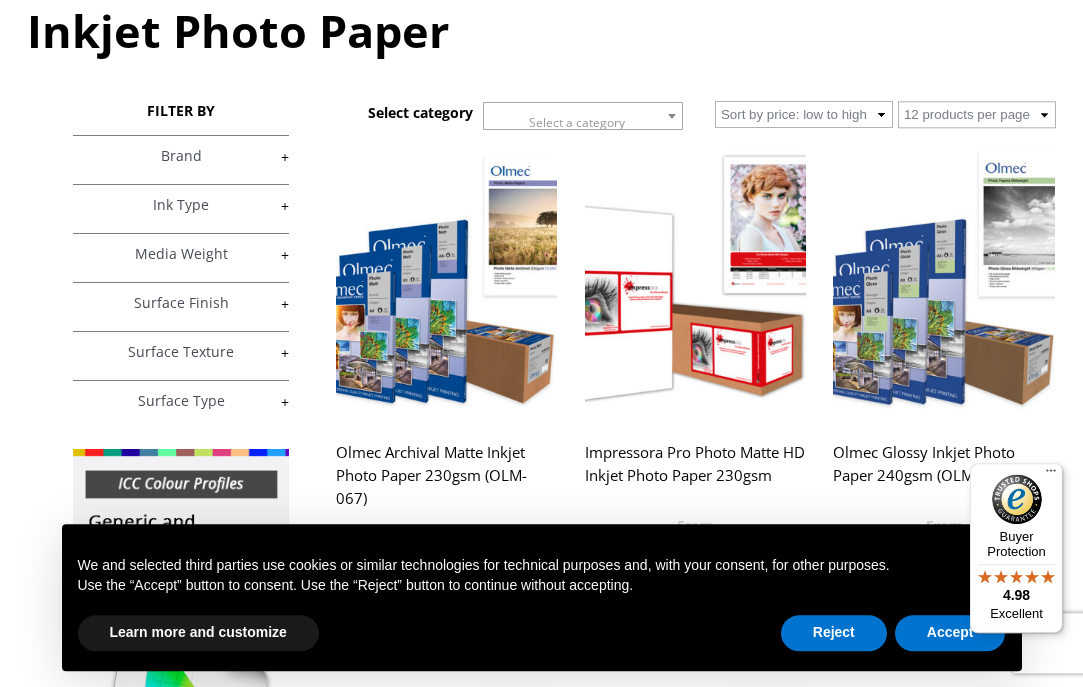 click on "+" at bounding box center (181, 205) 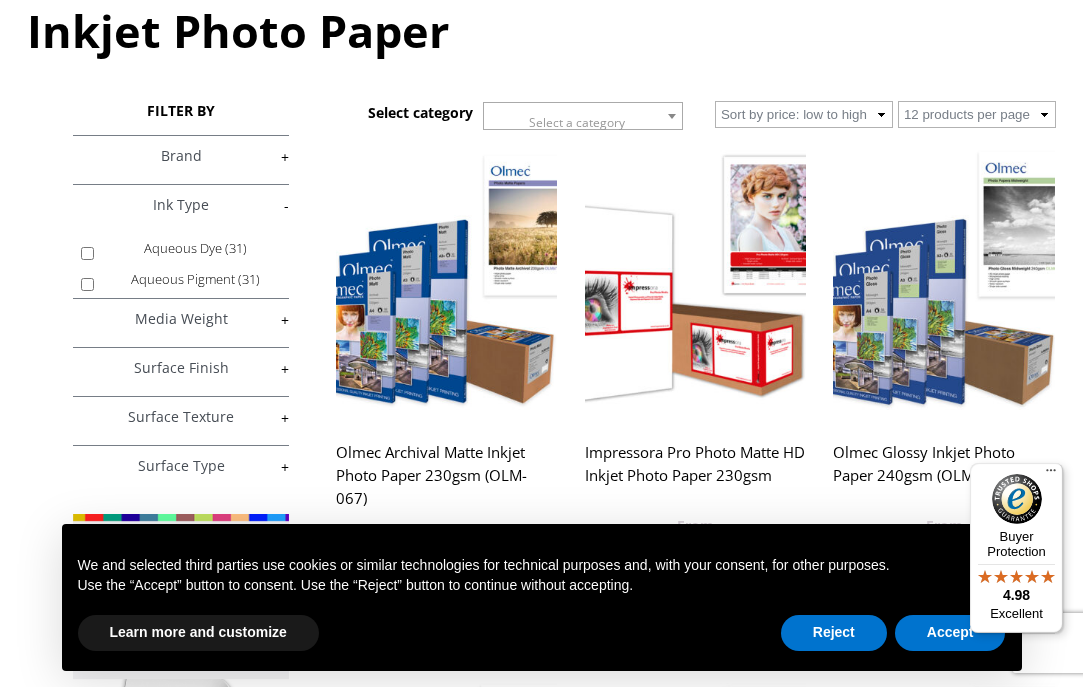 click on "-" at bounding box center [181, 205] 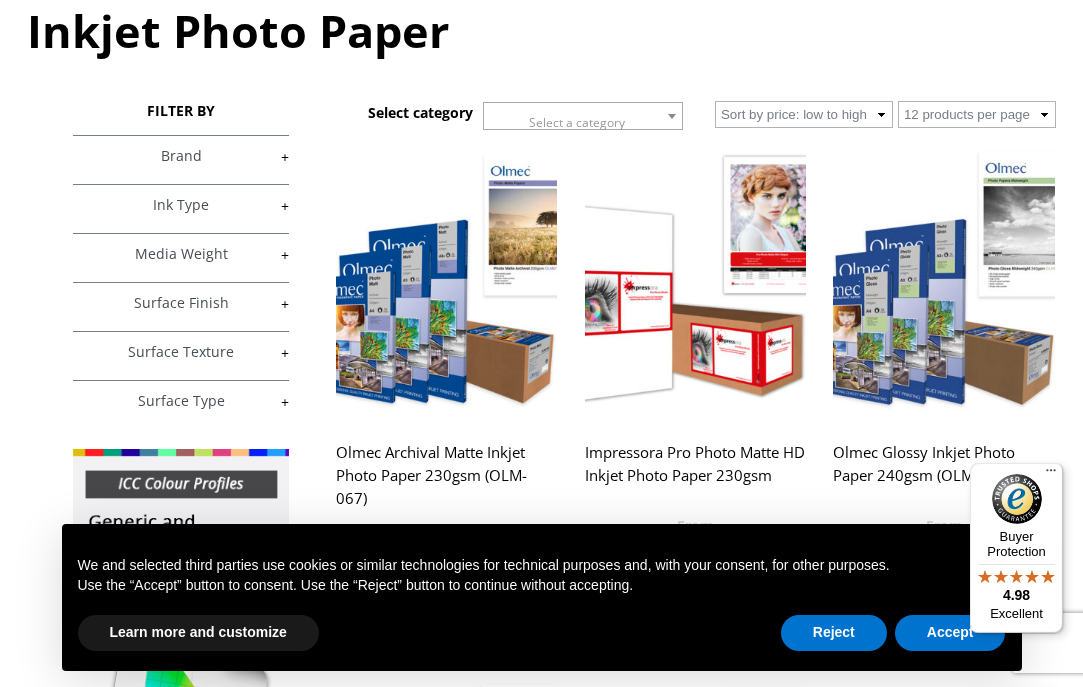 click on "+" at bounding box center [181, 254] 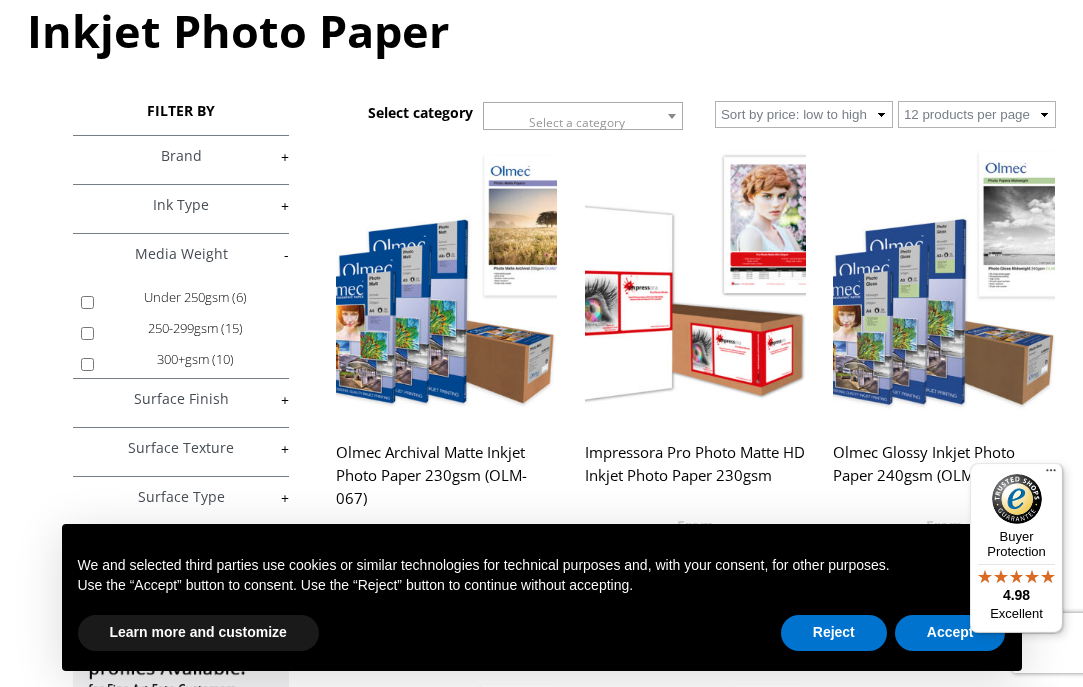 scroll, scrollTop: 33, scrollLeft: 0, axis: vertical 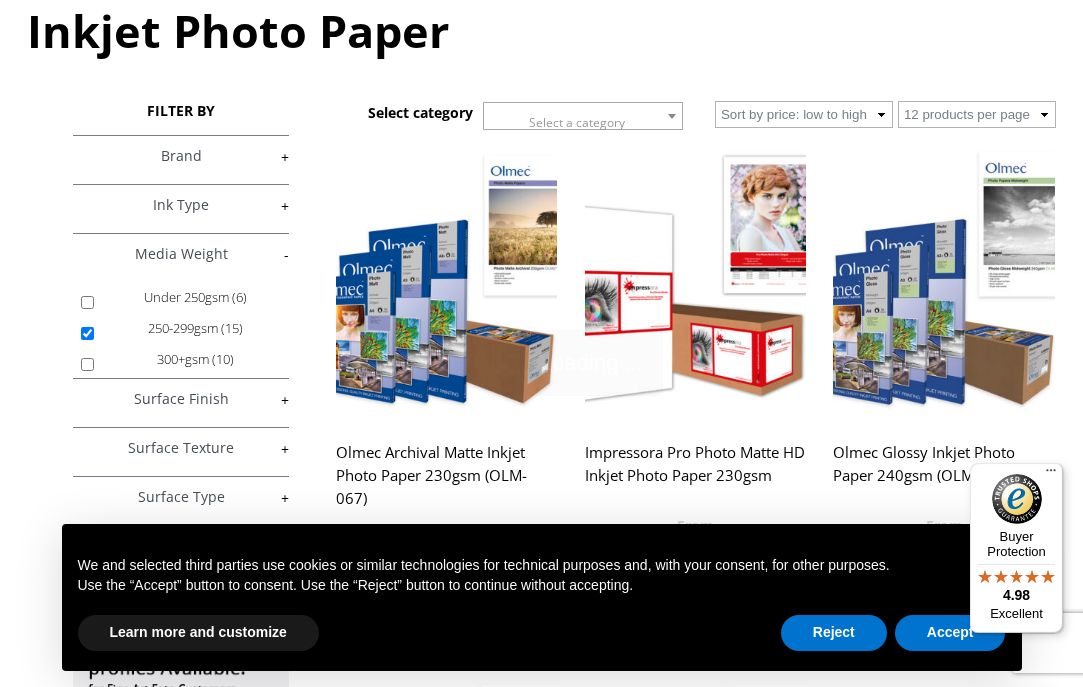 click on "300+gsm (10)" at bounding box center (87, 364) 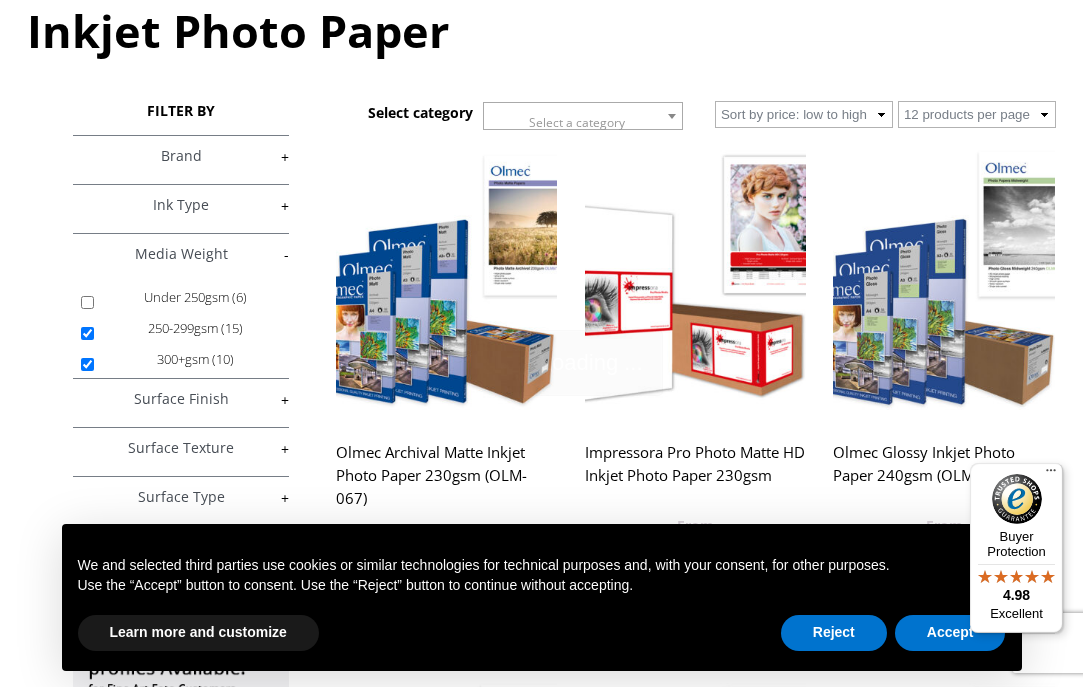 click on "300+gsm (10)" at bounding box center (87, 364) 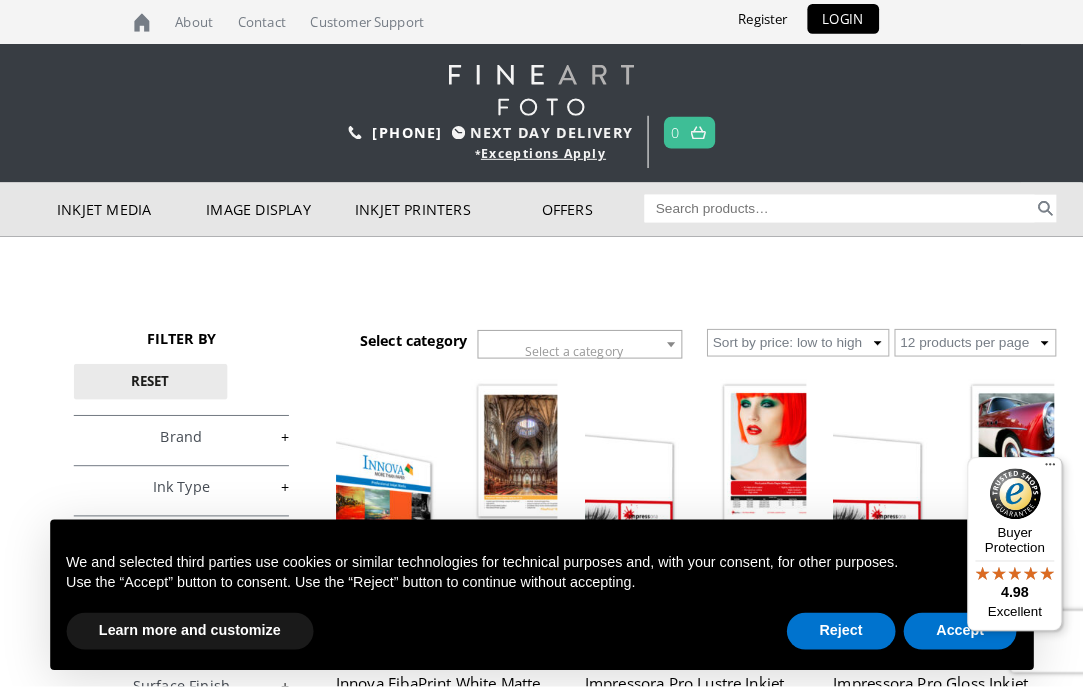 scroll, scrollTop: 7, scrollLeft: 0, axis: vertical 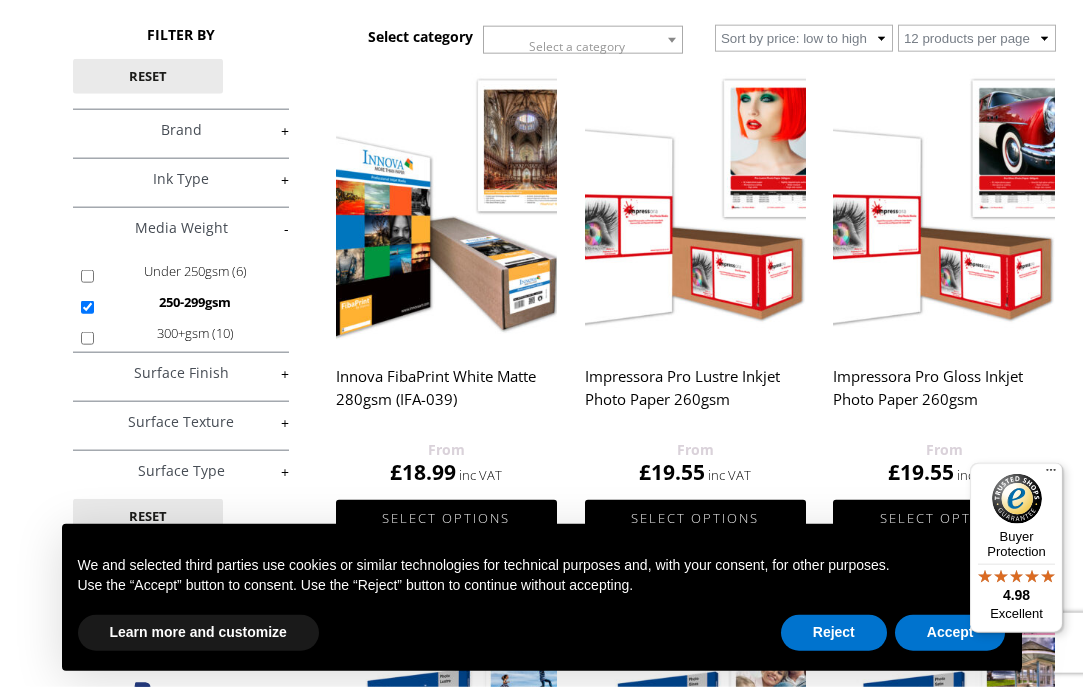 click on "+" at bounding box center [181, 373] 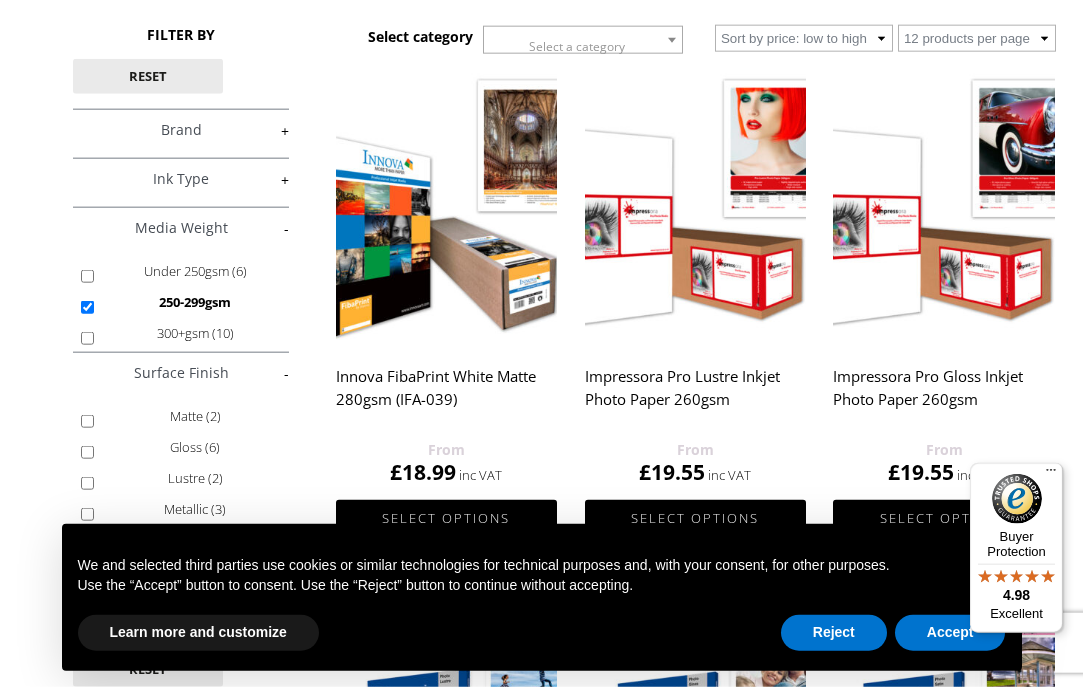 click on "Matte (2)" at bounding box center (87, 421) 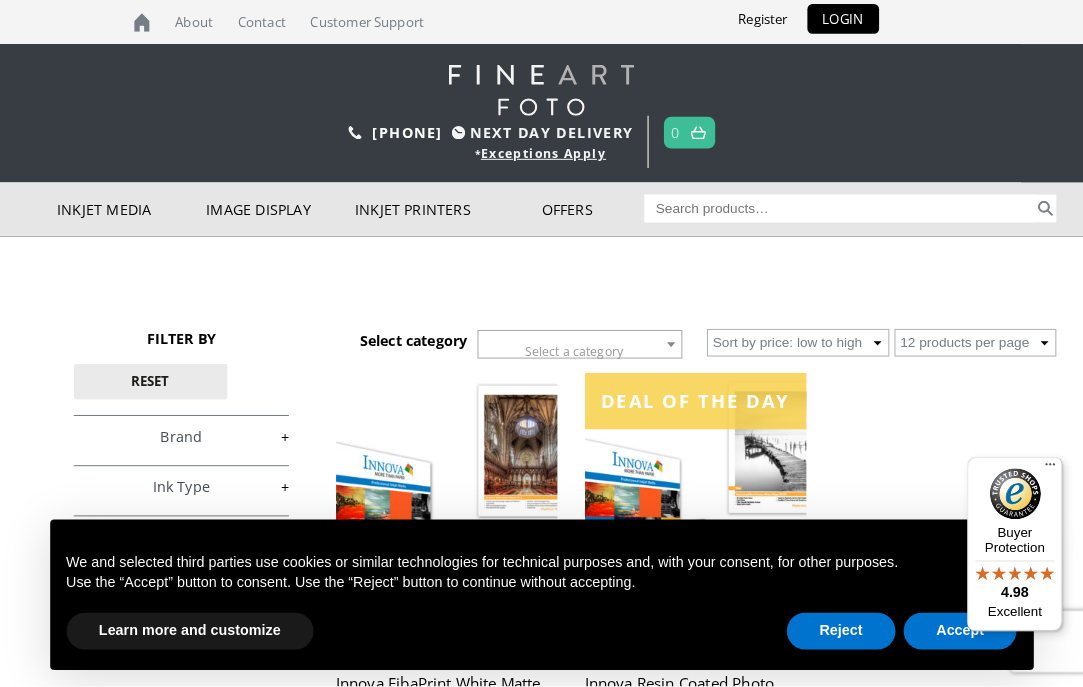 scroll, scrollTop: 3, scrollLeft: 0, axis: vertical 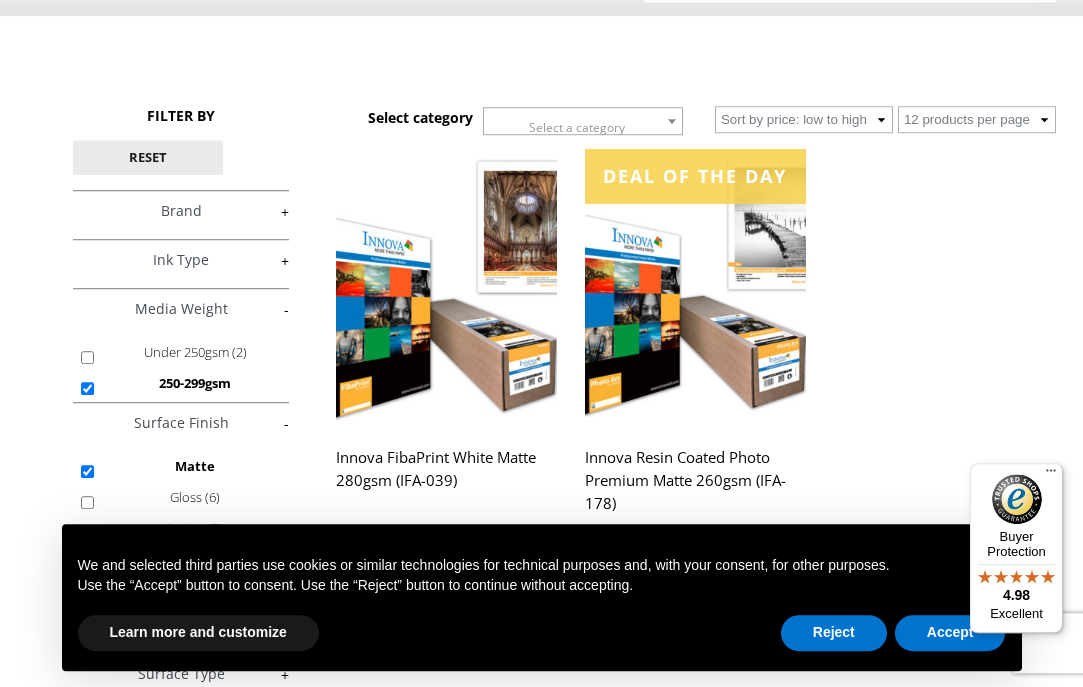 click on "250-299gsm" at bounding box center [181, 383] 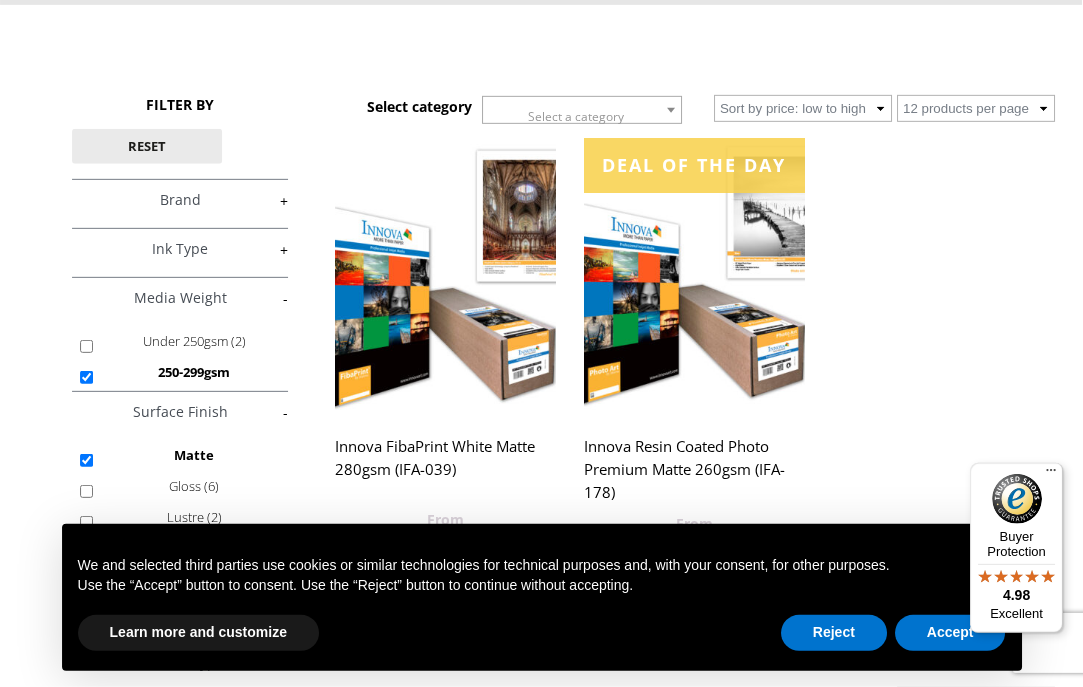 scroll, scrollTop: 217, scrollLeft: 1, axis: both 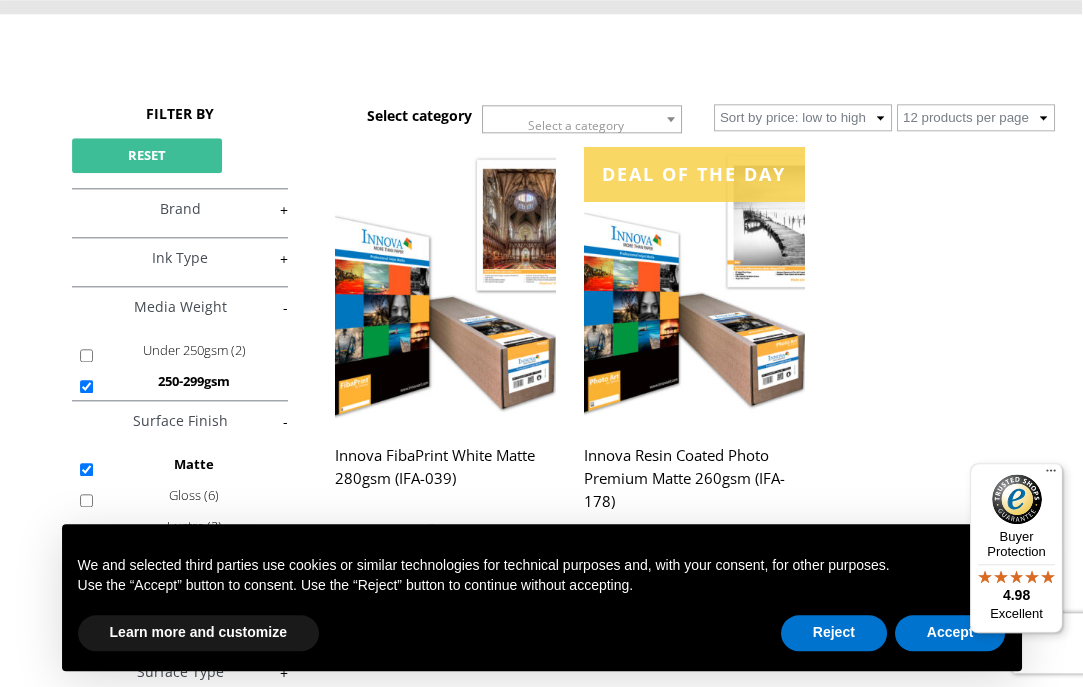 click on "Reset" at bounding box center (147, 155) 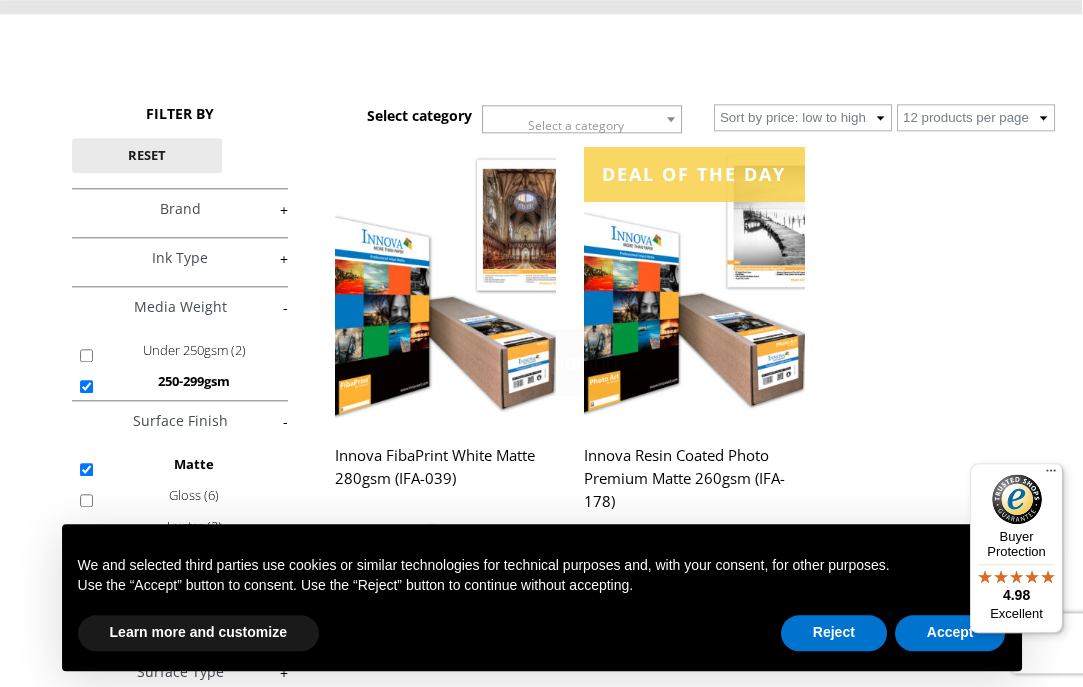 click on "250-299gsm" at bounding box center (194, 381) 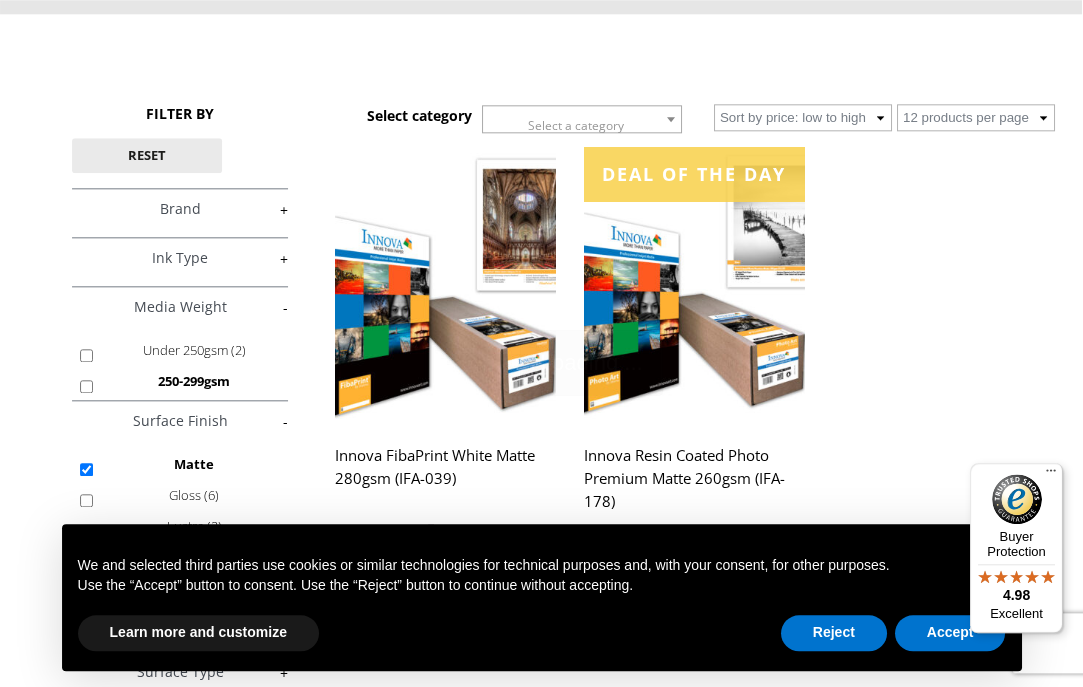 click on "250-299gsm" at bounding box center [194, 381] 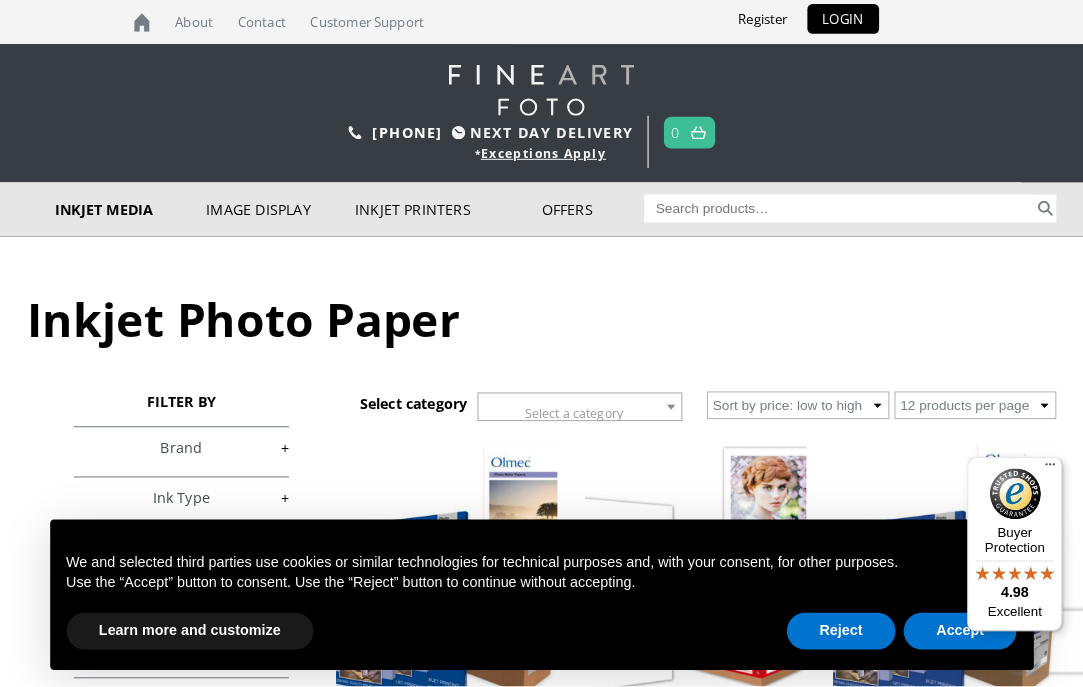 scroll, scrollTop: 3, scrollLeft: 0, axis: vertical 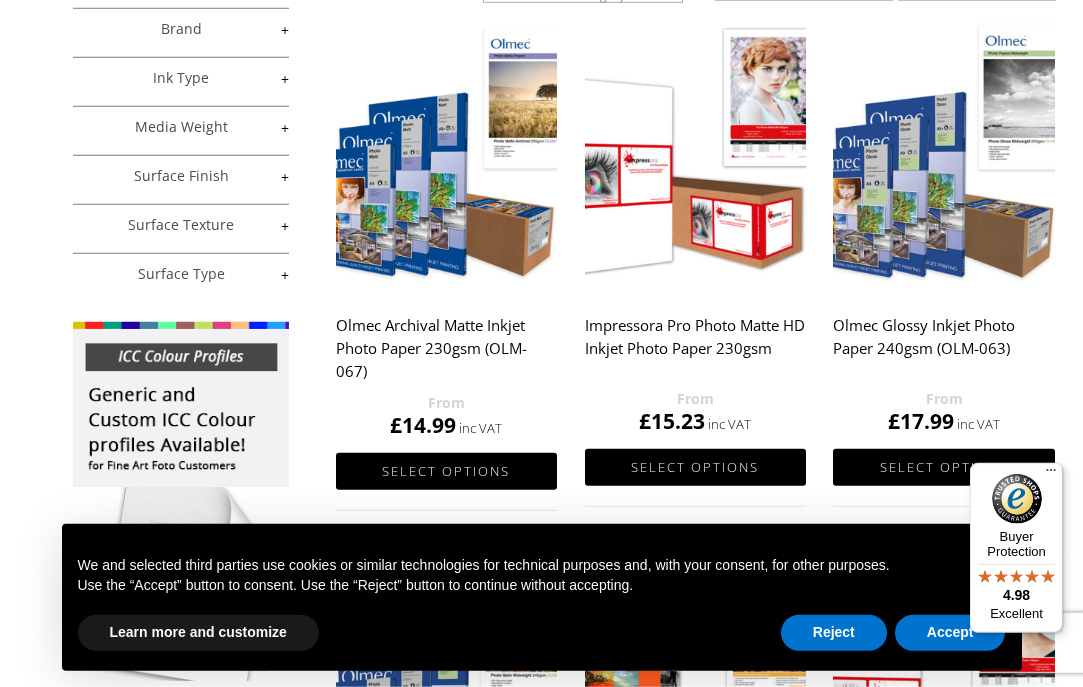 click on "+" at bounding box center [181, 127] 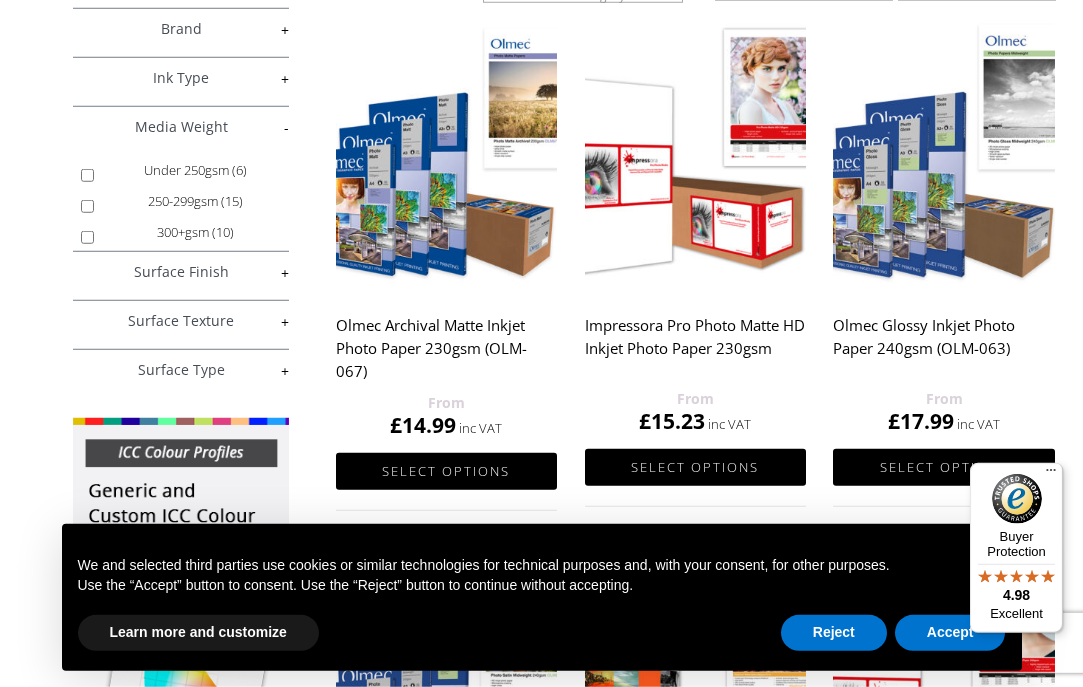 scroll, scrollTop: 33, scrollLeft: 0, axis: vertical 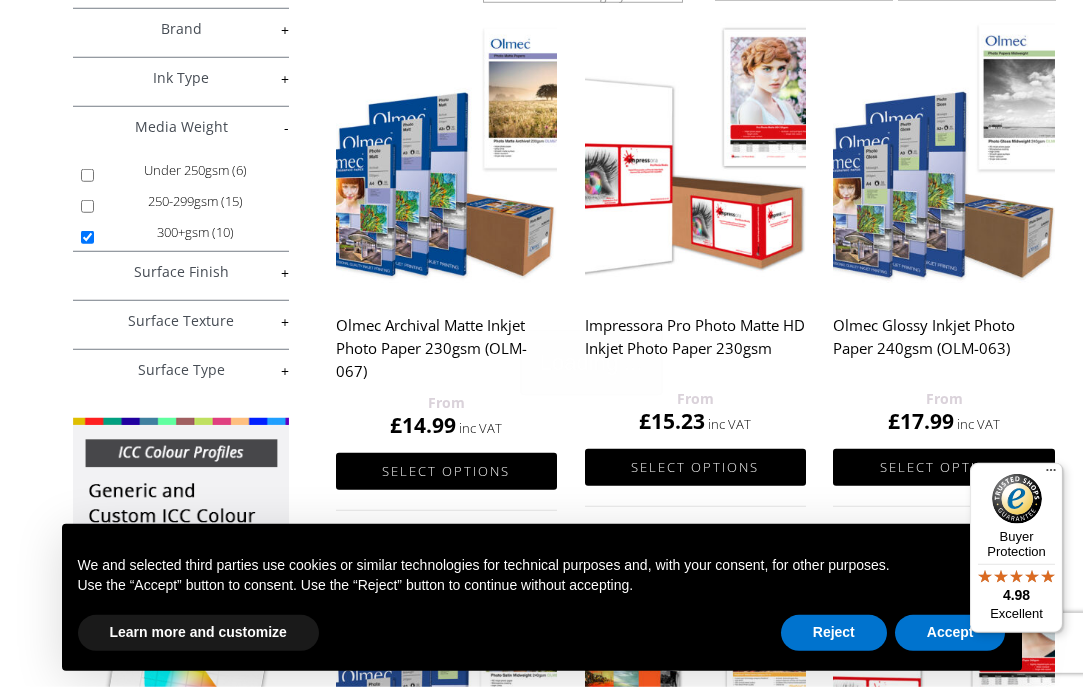 click on "300+gsm (10)" at bounding box center [195, 232] 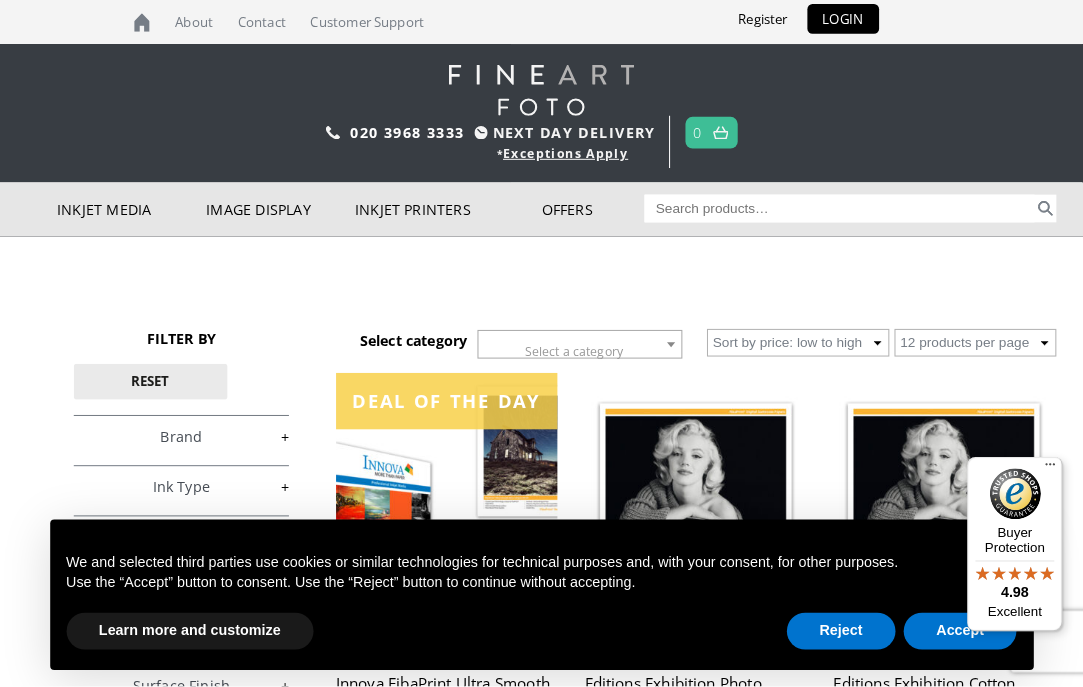scroll, scrollTop: 3, scrollLeft: 0, axis: vertical 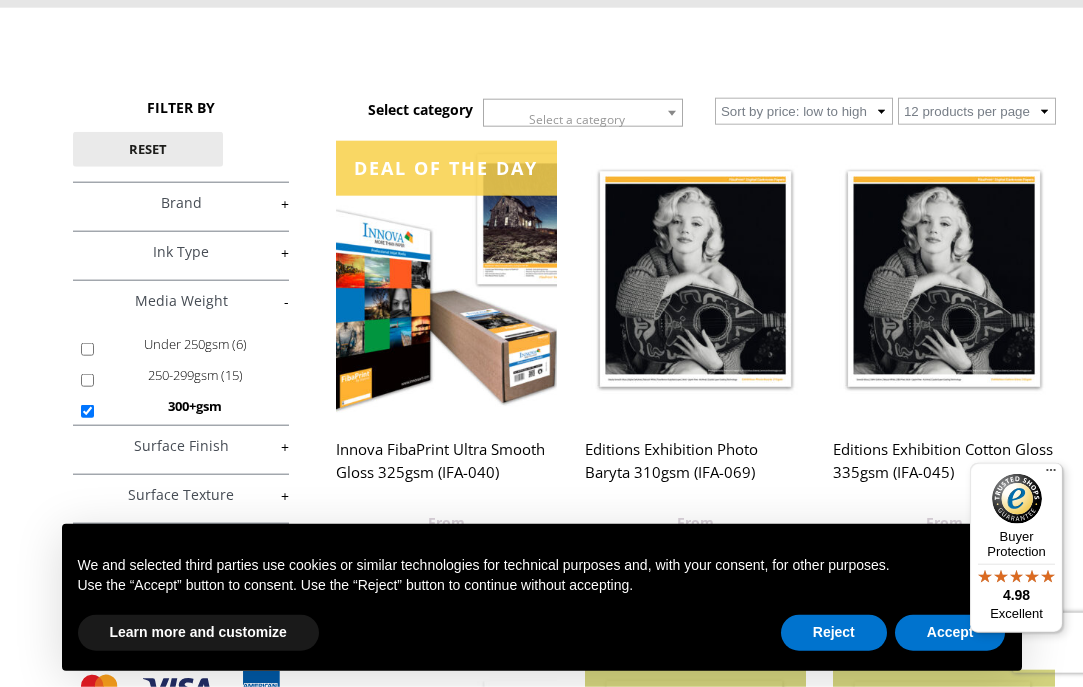 click on "+" at bounding box center [181, 446] 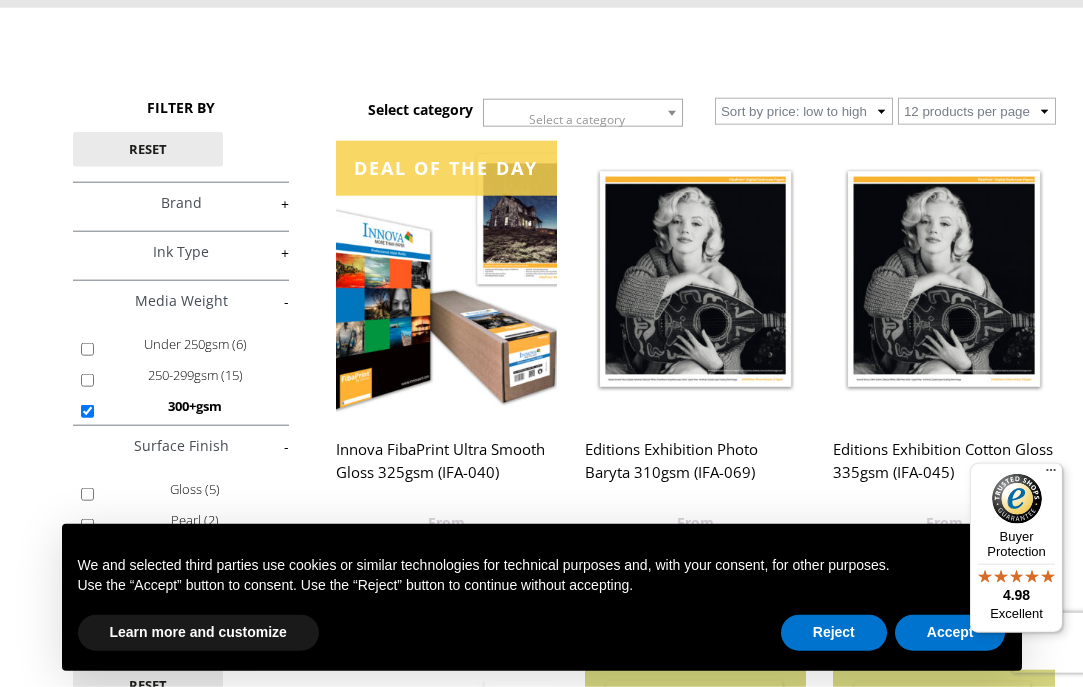 scroll, scrollTop: 33, scrollLeft: 0, axis: vertical 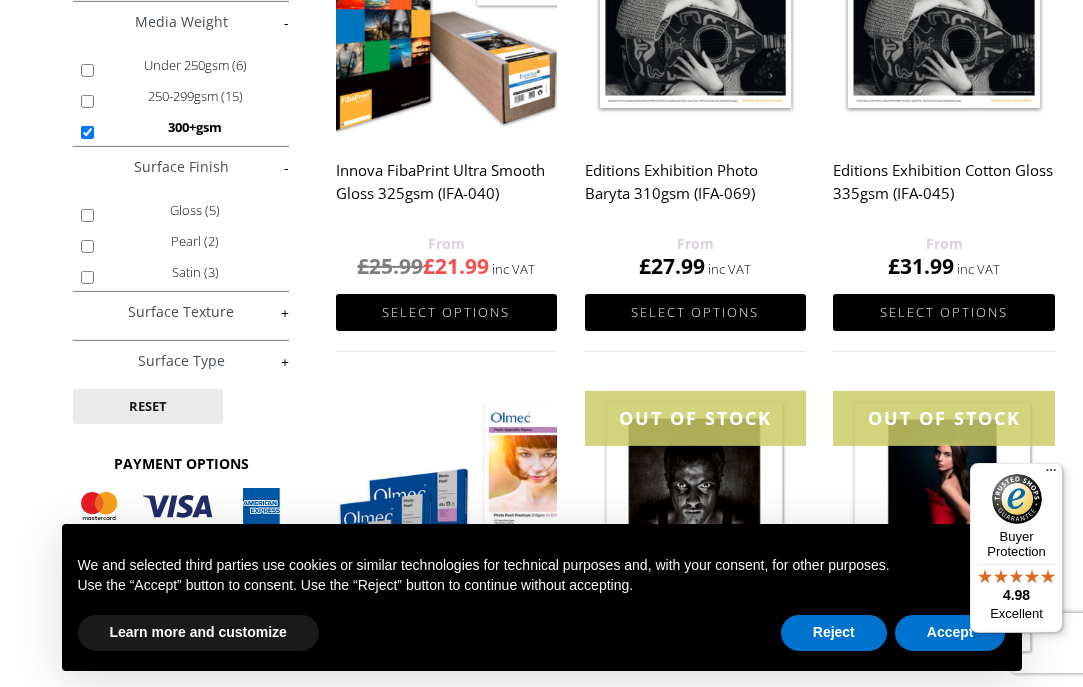 click on "+" at bounding box center (181, 312) 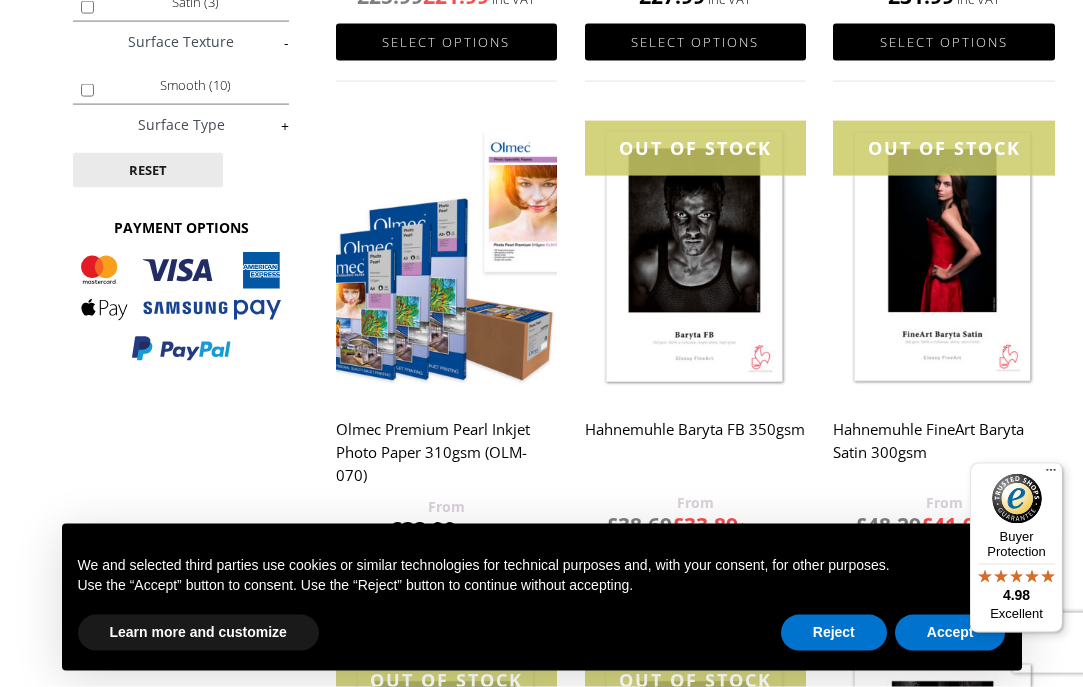 scroll, scrollTop: 777, scrollLeft: 0, axis: vertical 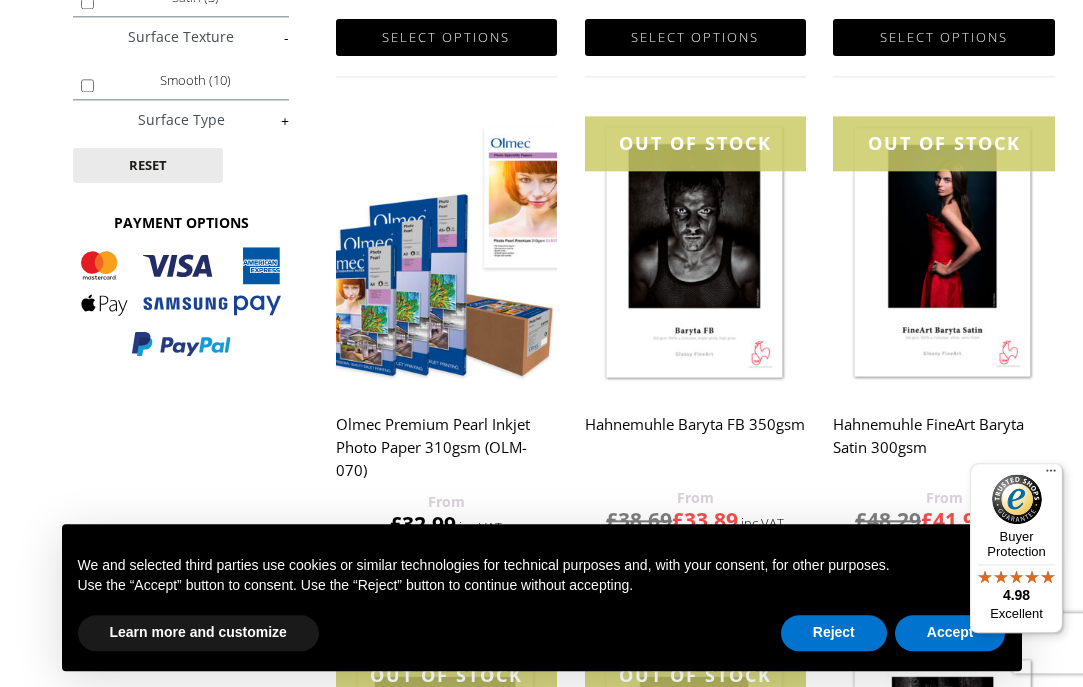click on "FILTER BY
Reset
£ 0.00  -  £ 25.00  (1)
£ 25.00  -  £ 74.99  (10)
£" at bounding box center (181, -39) 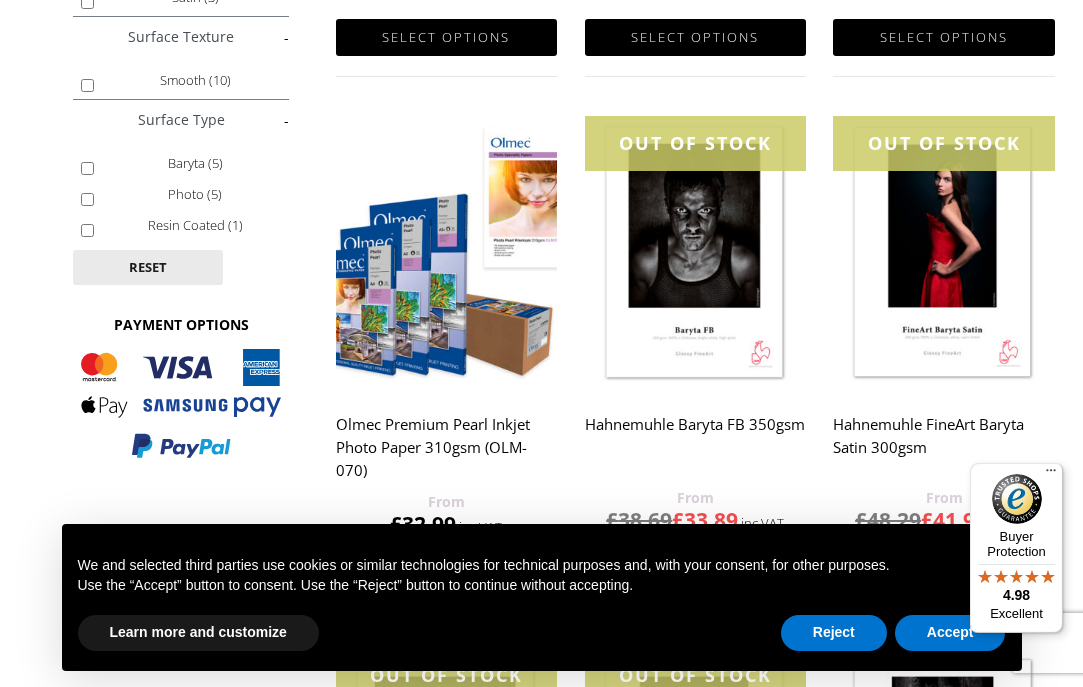 scroll, scrollTop: 33, scrollLeft: 0, axis: vertical 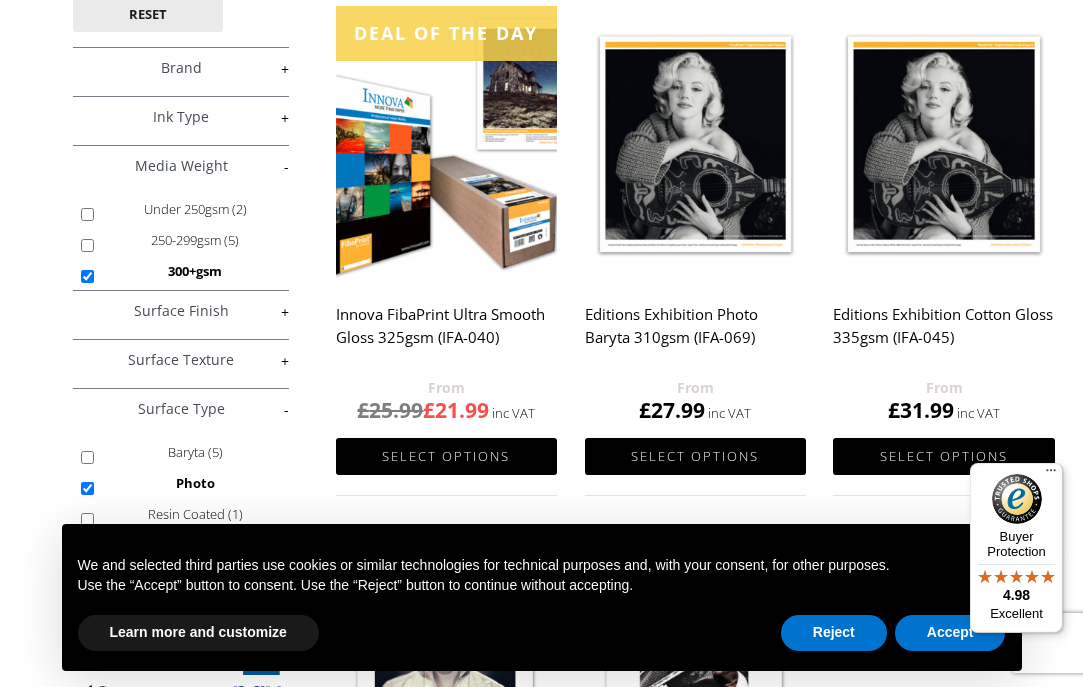 click on "250-299gsm (5)" at bounding box center (87, 245) 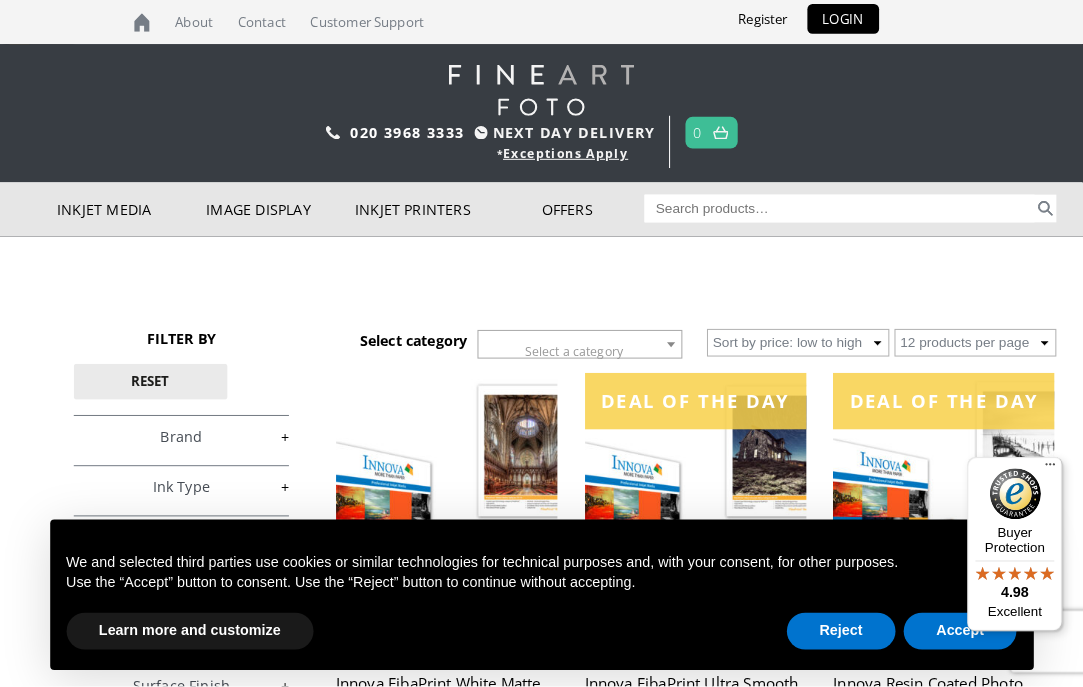 scroll, scrollTop: 3, scrollLeft: 0, axis: vertical 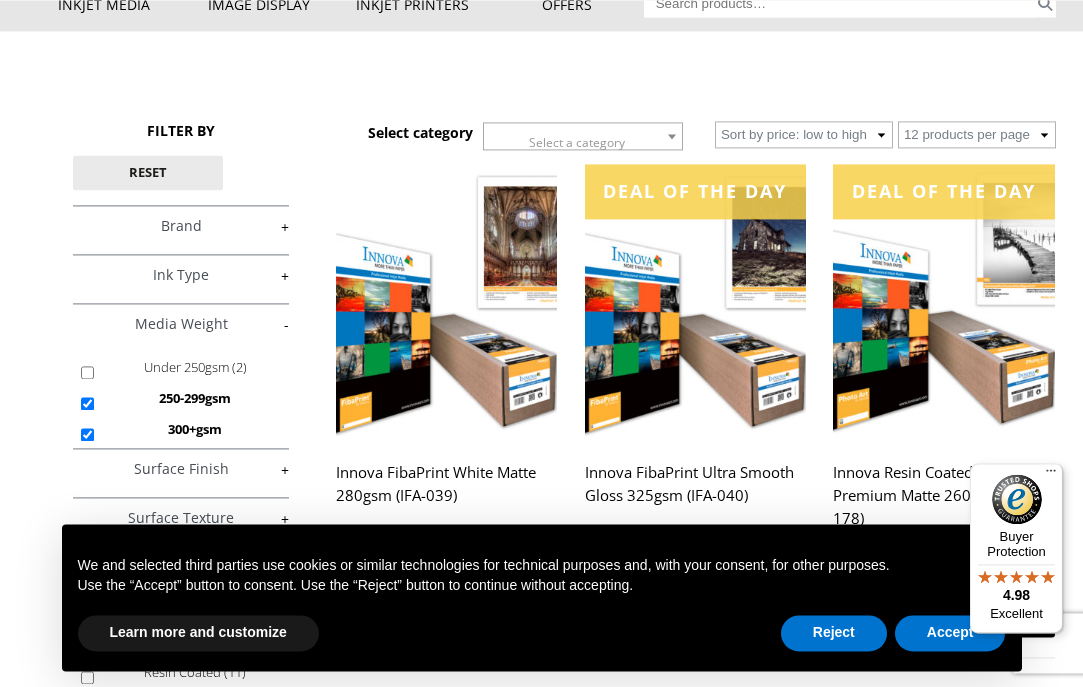 click at bounding box center [446, 302] 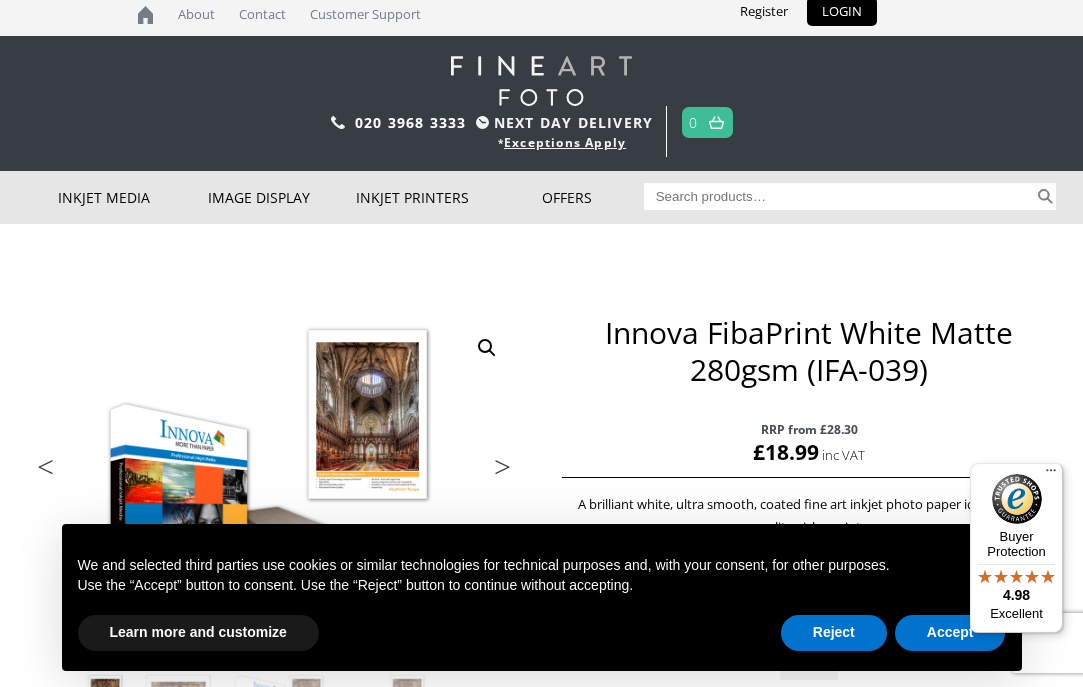 scroll, scrollTop: 0, scrollLeft: 0, axis: both 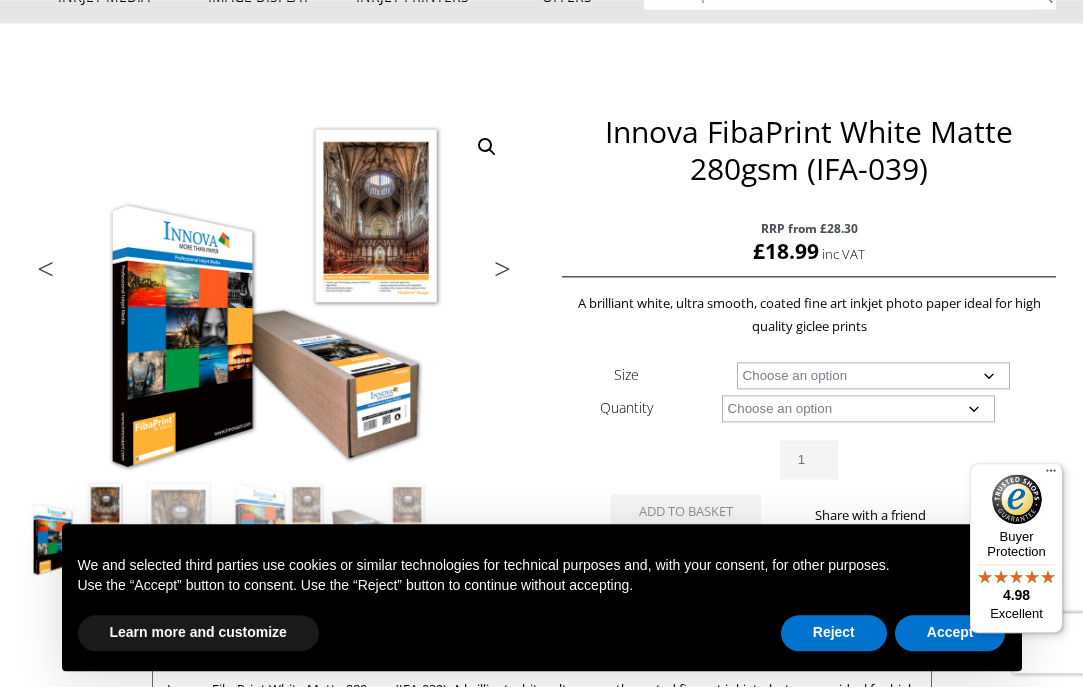 click on "Choose an option A4 Sheet A3 Sheet A3+ Sheet A2 Sheet 17" Wide Roll 24" Wide Roll 36" Wide Roll 44" Wide Roll 60" Wide Roll" 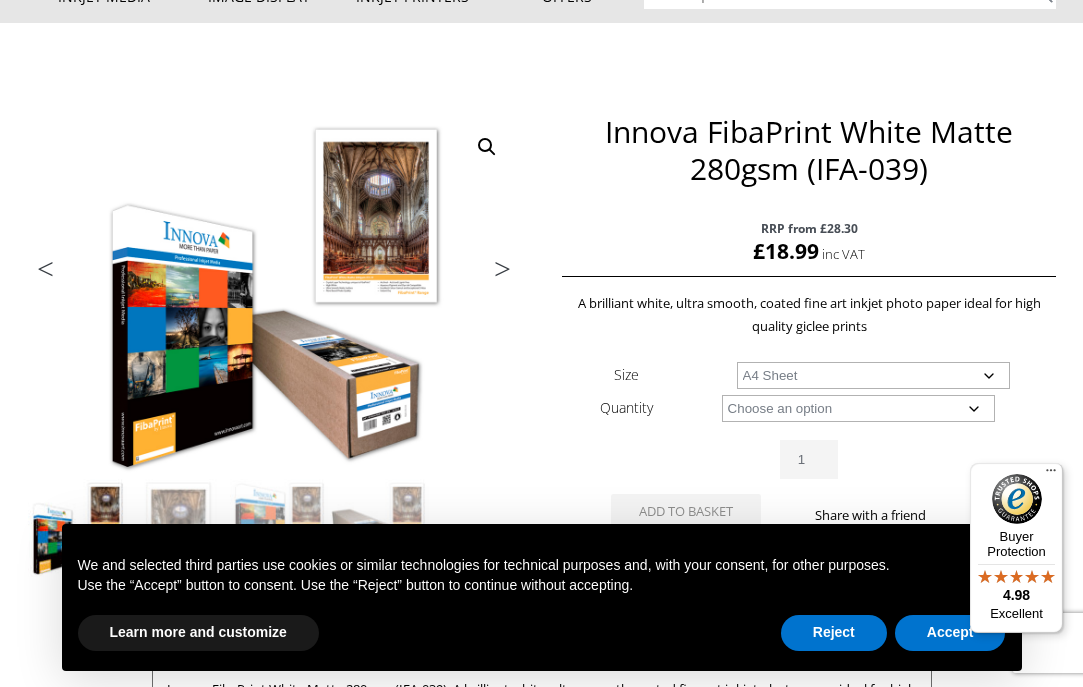 select on "a4-sheet" 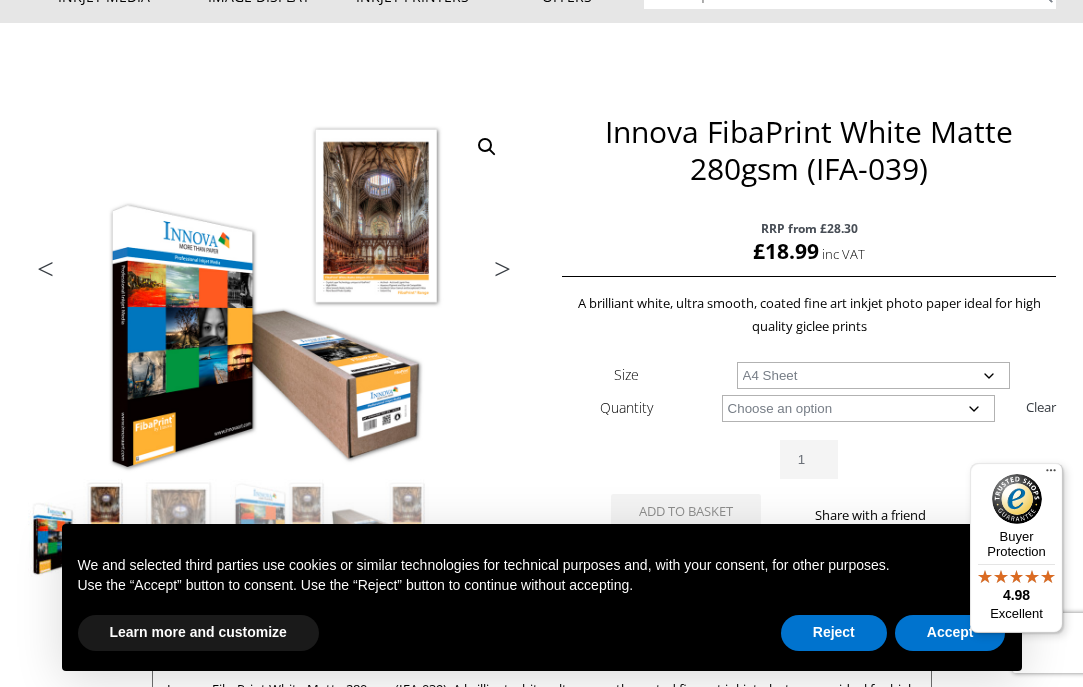click on "Choose an option 25 Sheets" 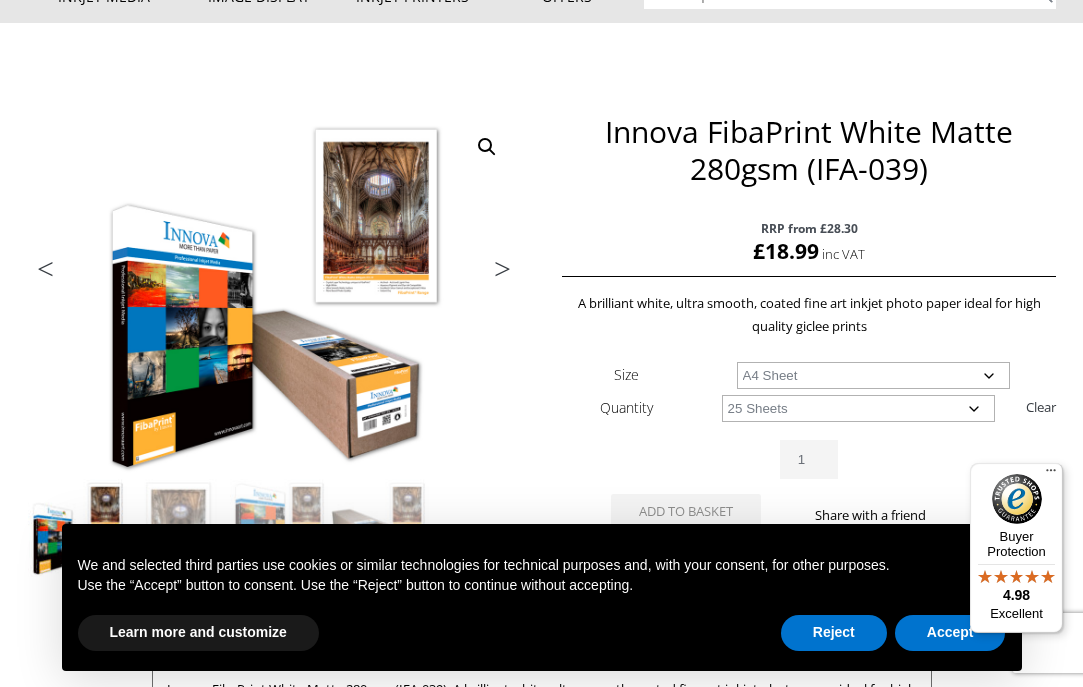 select on "a4-sheet" 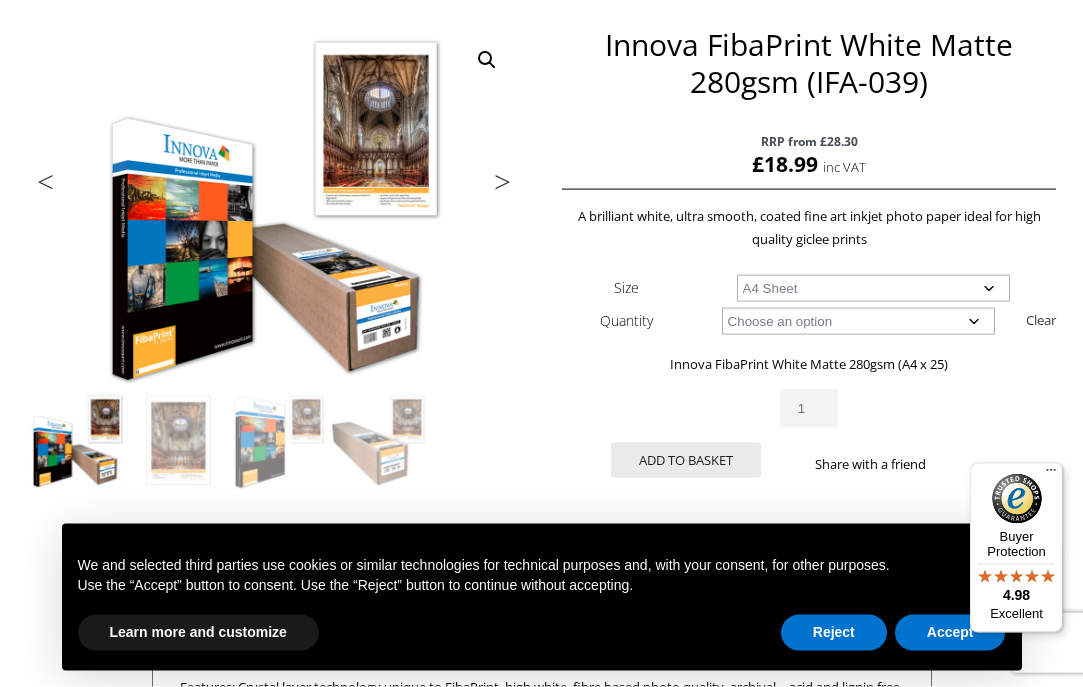 scroll, scrollTop: 308, scrollLeft: 0, axis: vertical 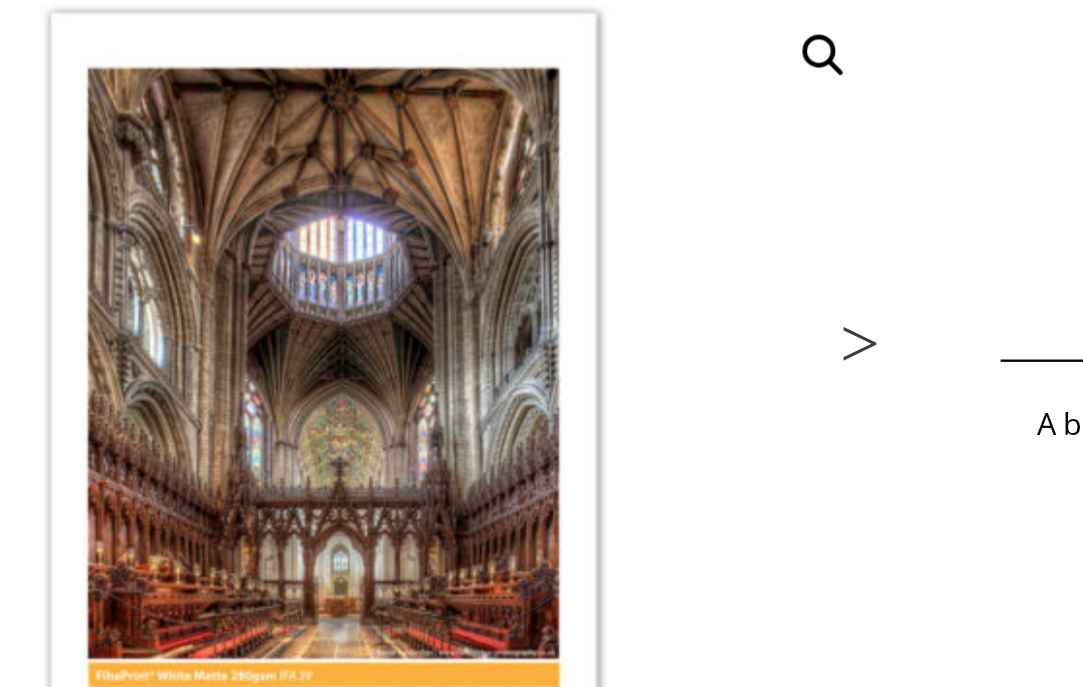 click on "Previous Next" at bounding box center (274, 171) 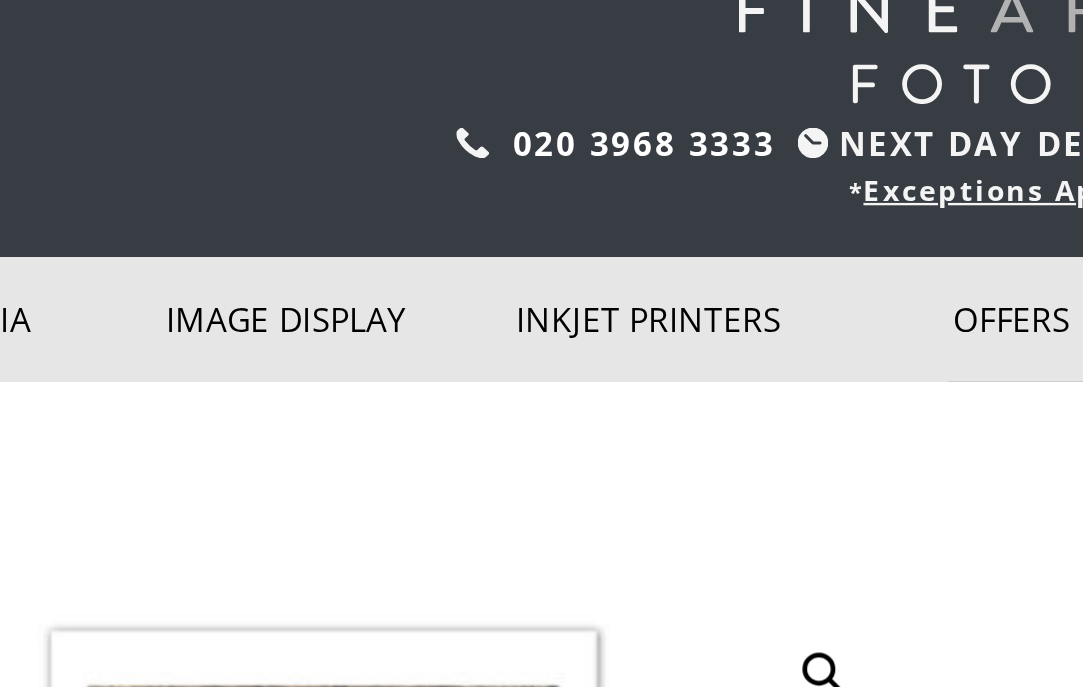 scroll, scrollTop: 0, scrollLeft: 0, axis: both 